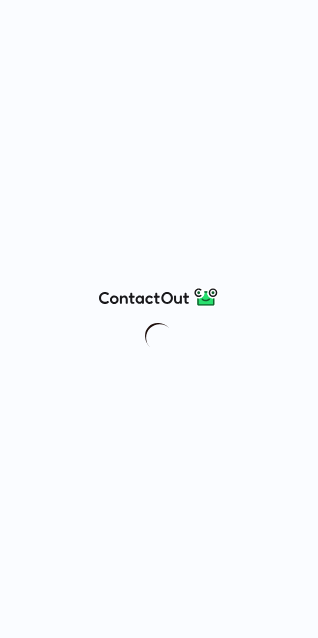 scroll, scrollTop: 0, scrollLeft: 0, axis: both 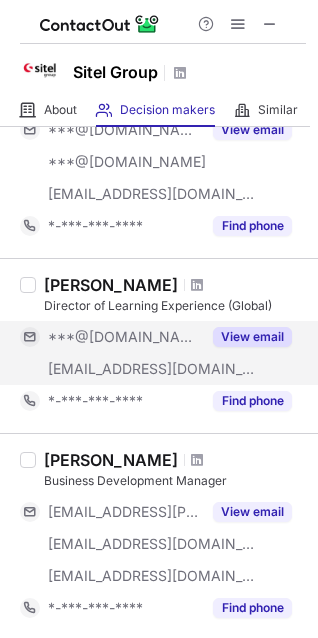click on "View email" at bounding box center (252, 337) 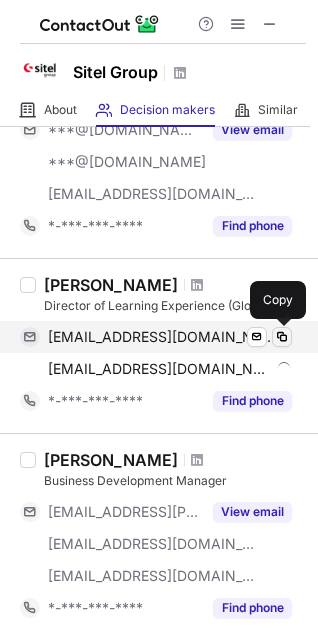 click at bounding box center [282, 337] 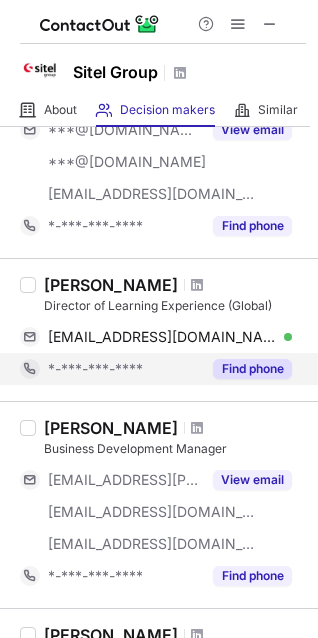 click on "Find phone" at bounding box center [252, 369] 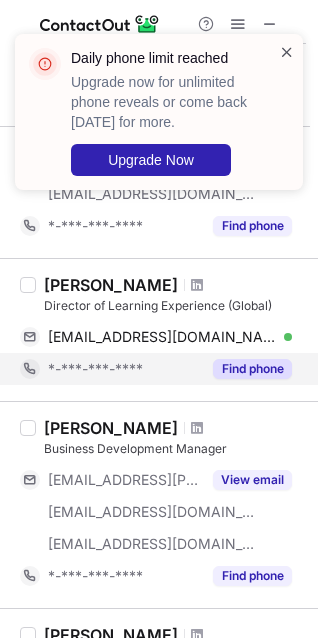click at bounding box center [287, 52] 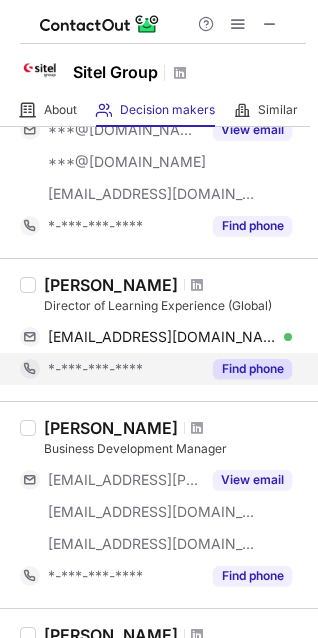 scroll, scrollTop: 603, scrollLeft: 0, axis: vertical 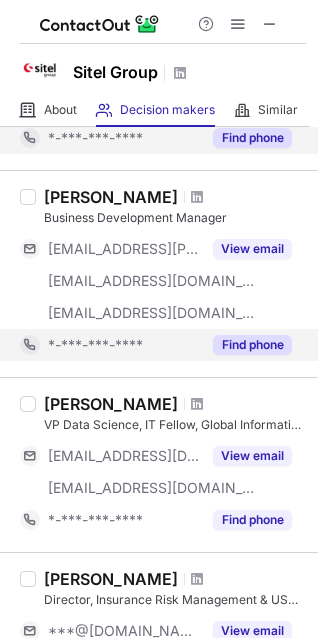 click on "Find phone" at bounding box center (252, 345) 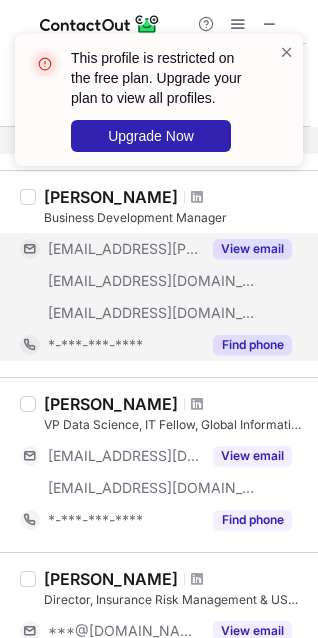 click on "View email" at bounding box center [252, 249] 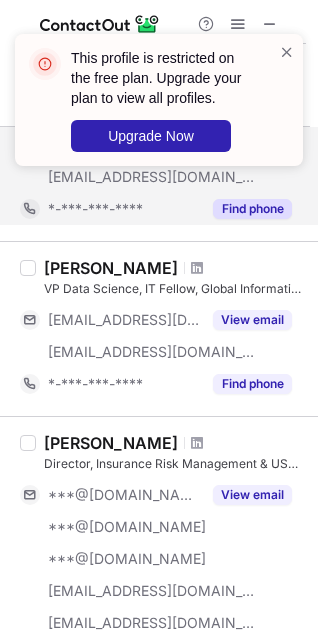 scroll, scrollTop: 742, scrollLeft: 0, axis: vertical 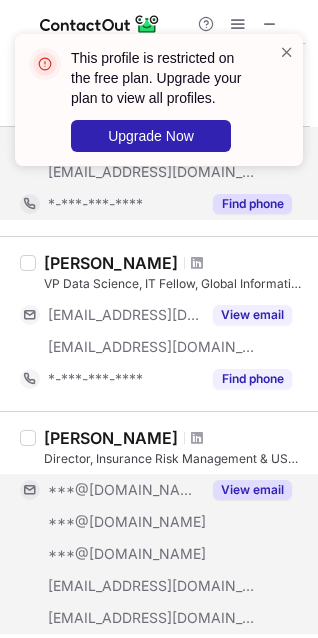 click on "View email" at bounding box center [252, 490] 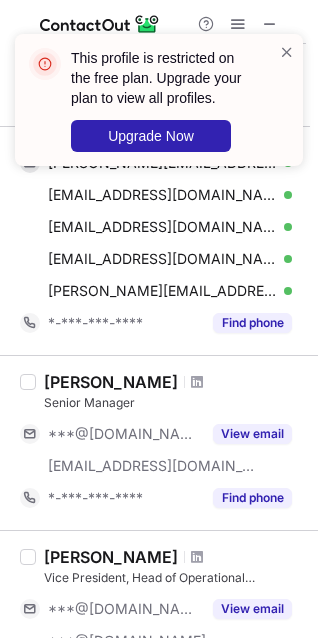 scroll, scrollTop: 1065, scrollLeft: 0, axis: vertical 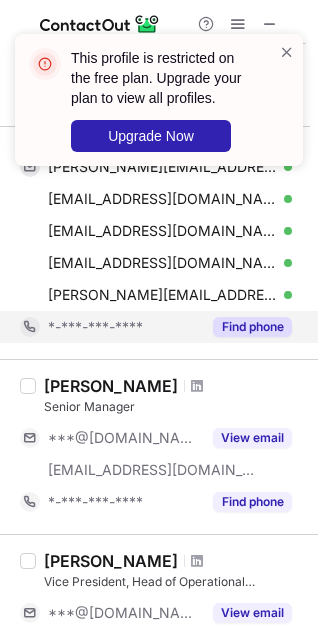 click on "Find phone" at bounding box center (252, 327) 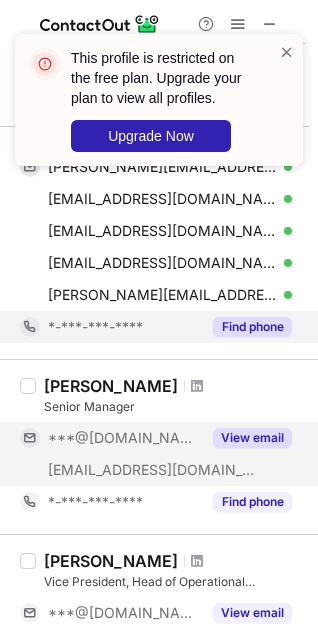 click on "View email" at bounding box center [252, 438] 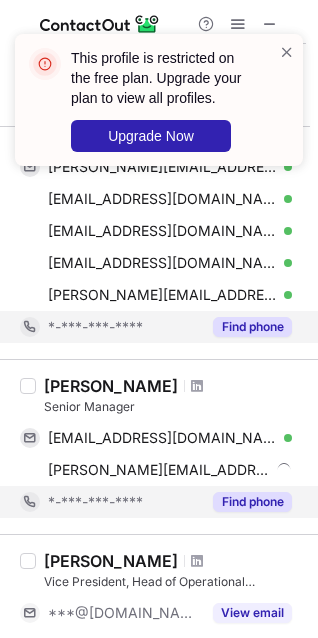 click on "Find phone" at bounding box center [252, 502] 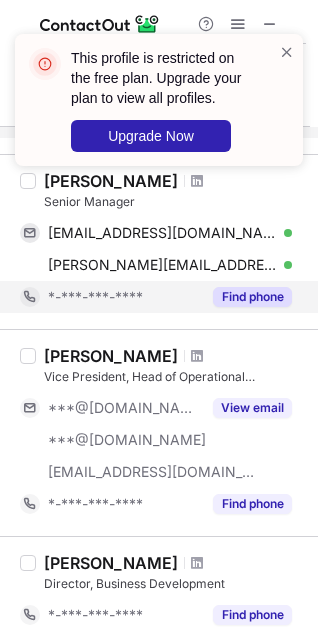 scroll, scrollTop: 1256, scrollLeft: 0, axis: vertical 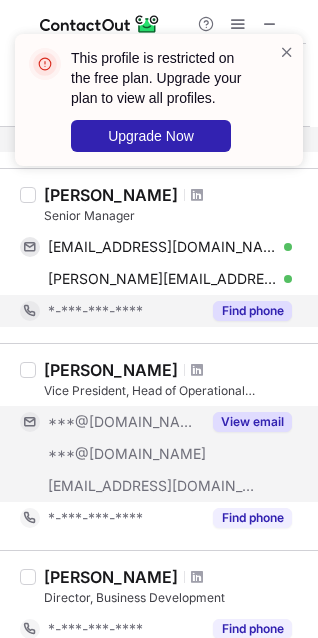 click on "View email" at bounding box center (246, 422) 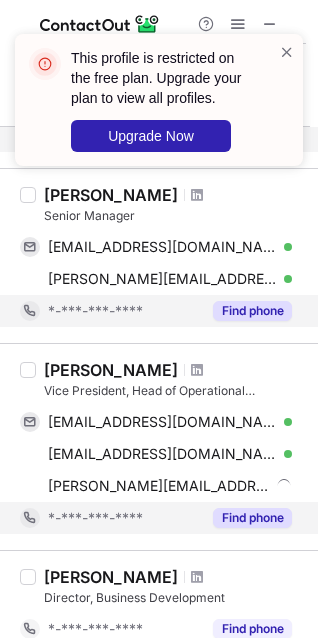 click on "Find phone" at bounding box center (252, 518) 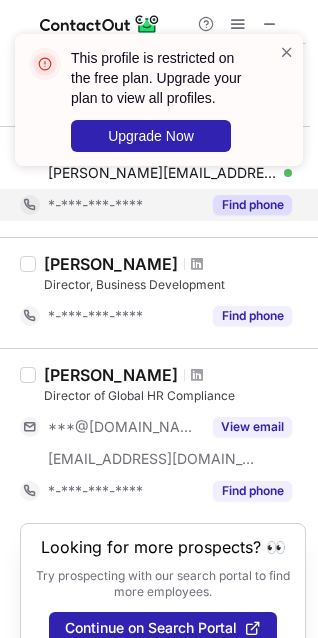 scroll, scrollTop: 1606, scrollLeft: 0, axis: vertical 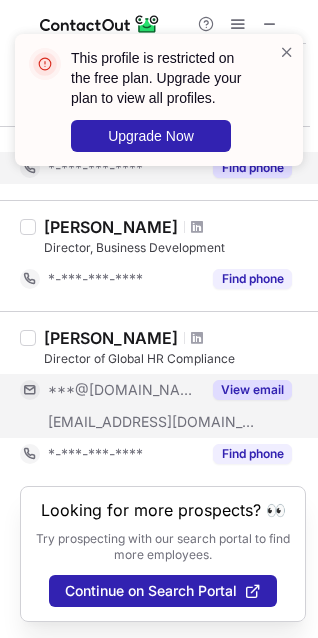 click on "View email" at bounding box center [252, 390] 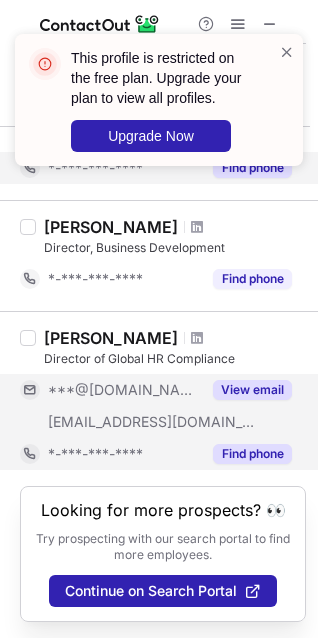 click on "Find phone" at bounding box center (252, 454) 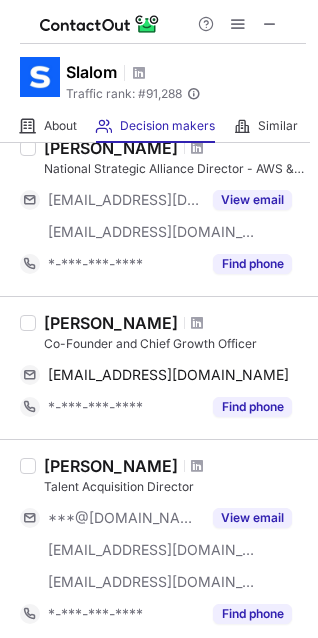 scroll, scrollTop: 1403, scrollLeft: 0, axis: vertical 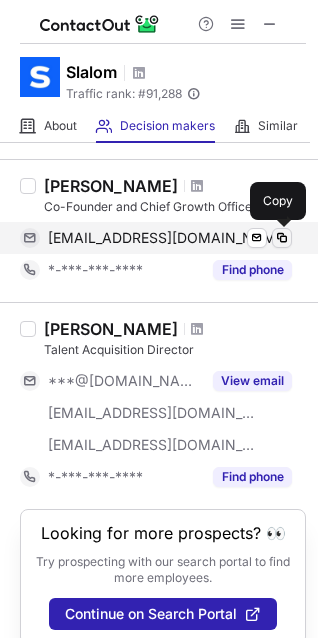click at bounding box center (282, 238) 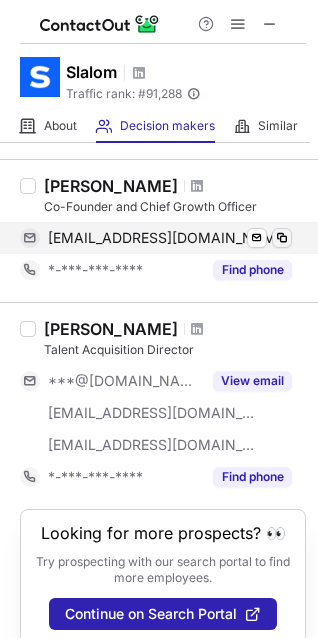 click at bounding box center [282, 238] 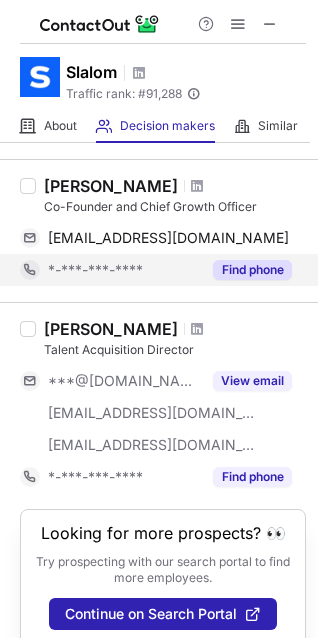 click on "Find phone" at bounding box center (252, 270) 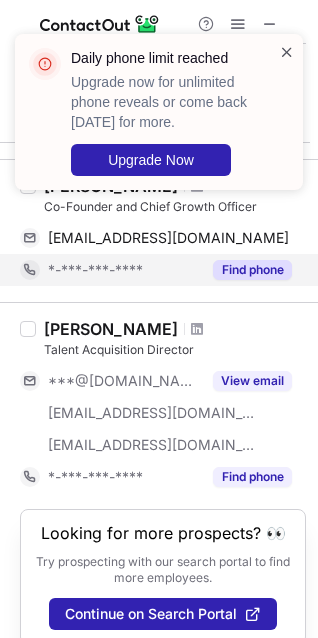 click at bounding box center [287, 52] 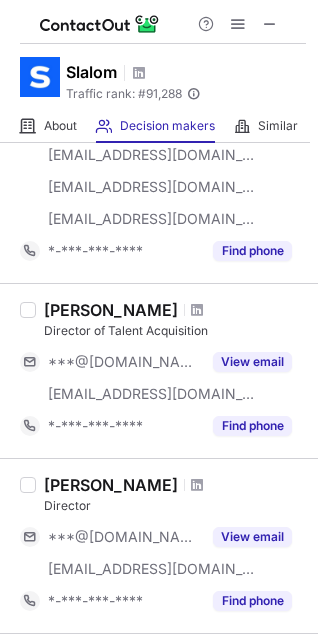 scroll, scrollTop: 500, scrollLeft: 0, axis: vertical 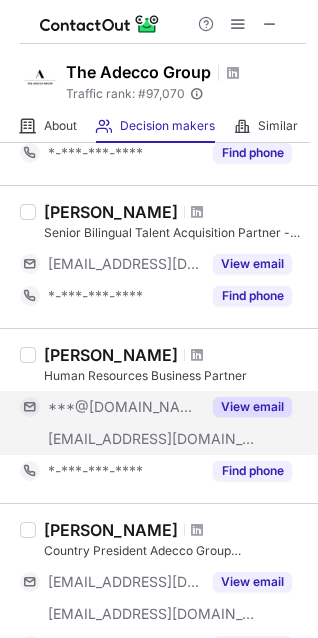 click on "View email" at bounding box center (252, 407) 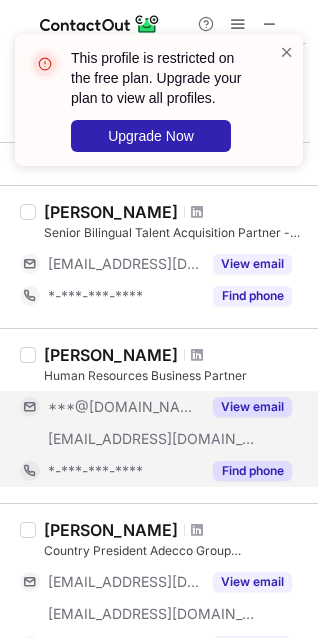 click on "Find phone" at bounding box center [252, 471] 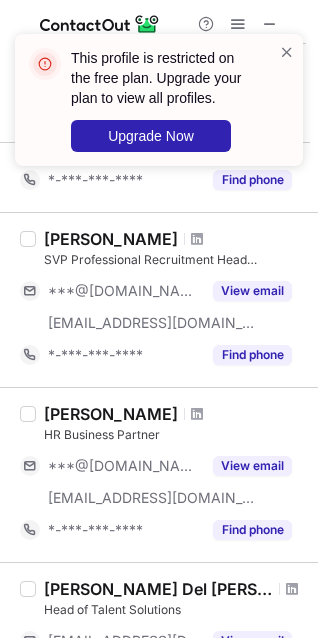 scroll, scrollTop: 871, scrollLeft: 0, axis: vertical 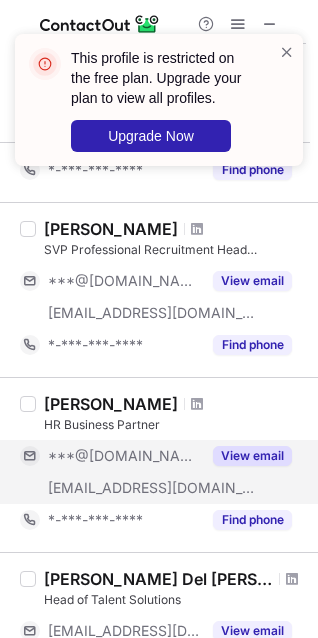 click on "View email" at bounding box center [252, 456] 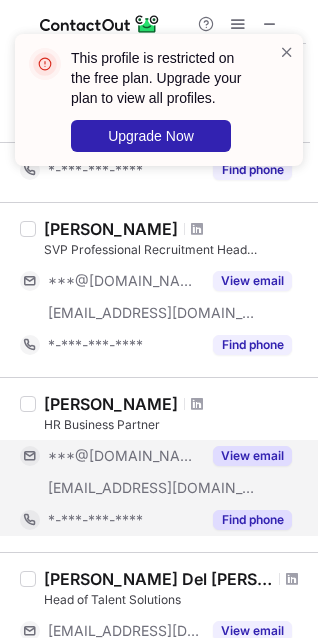 click on "Find phone" at bounding box center (252, 520) 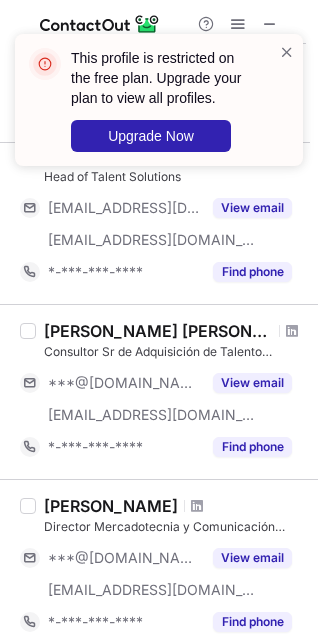 scroll, scrollTop: 1462, scrollLeft: 0, axis: vertical 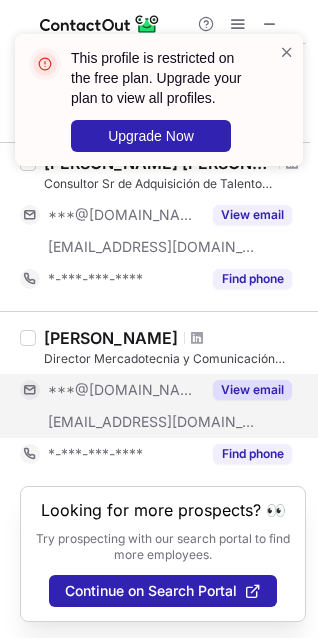 click on "View email" at bounding box center [252, 390] 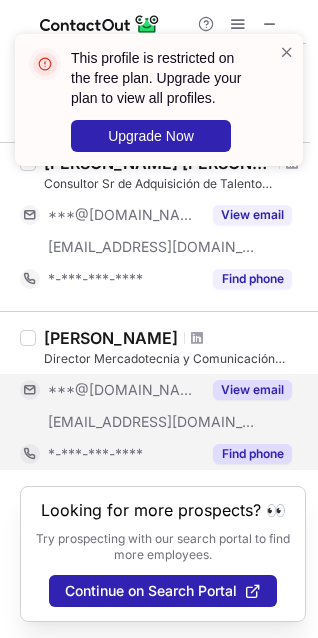 click on "Find phone" at bounding box center (252, 454) 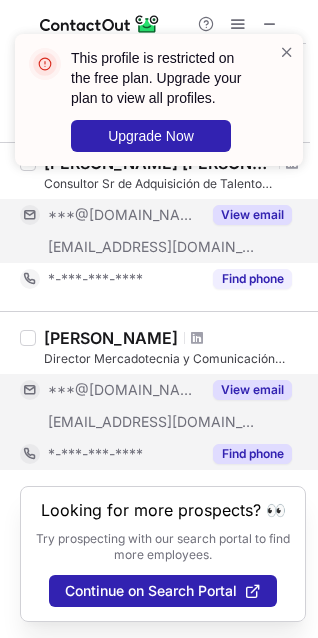 click on "View email" at bounding box center (252, 215) 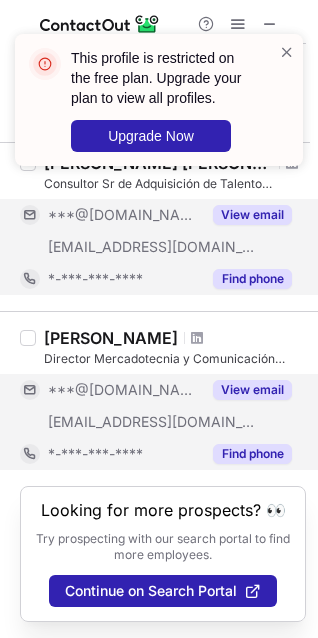 click on "Find phone" at bounding box center (252, 279) 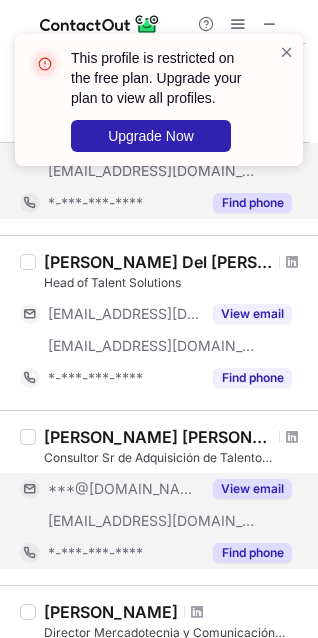 scroll, scrollTop: 1170, scrollLeft: 0, axis: vertical 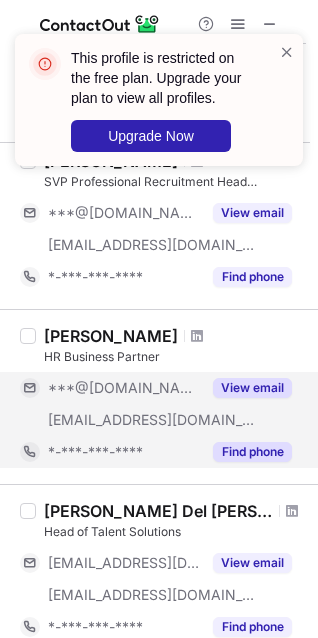 click on "Find phone" at bounding box center [252, 452] 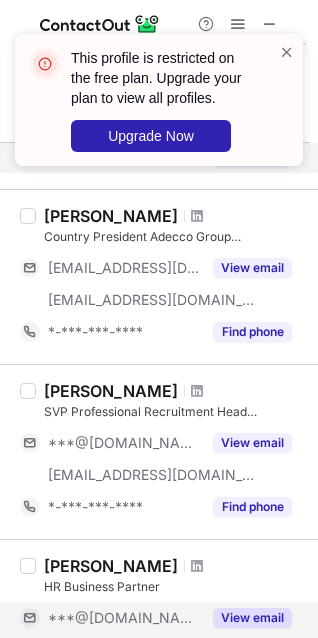scroll, scrollTop: 715, scrollLeft: 0, axis: vertical 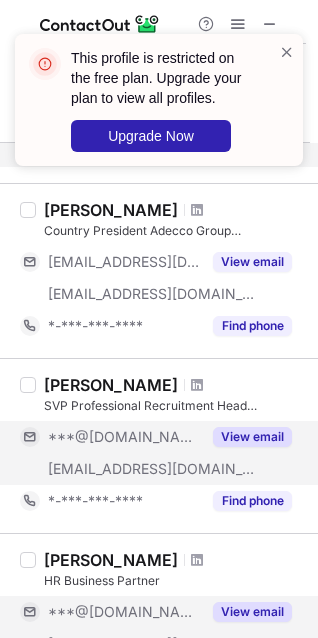 click on "View email" at bounding box center [252, 437] 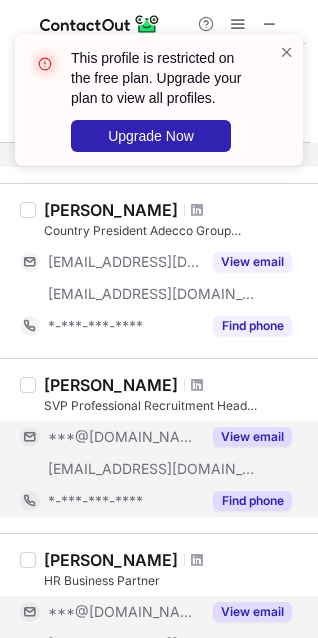 click on "Find phone" at bounding box center [252, 501] 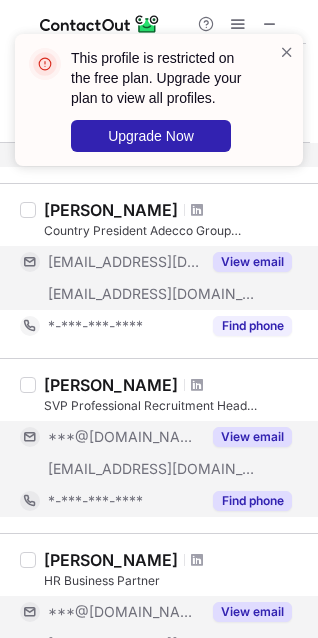 click on "View email" at bounding box center [252, 262] 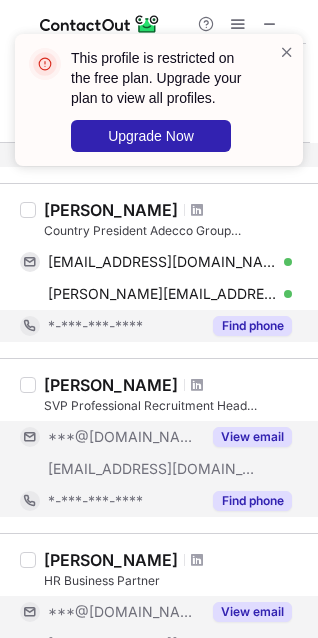 click on "Find phone" at bounding box center [252, 326] 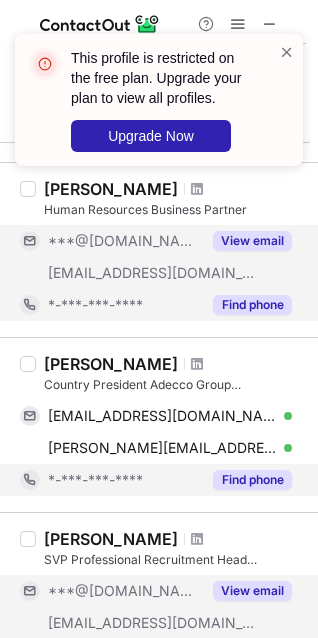 scroll, scrollTop: 559, scrollLeft: 0, axis: vertical 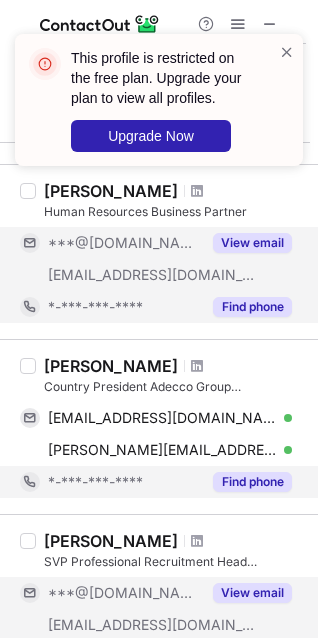 click on "View email" at bounding box center (252, 243) 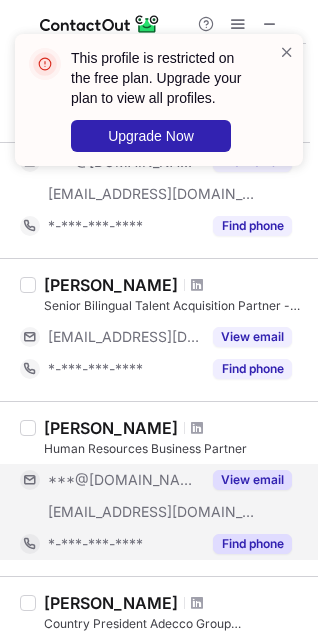 scroll, scrollTop: 318, scrollLeft: 0, axis: vertical 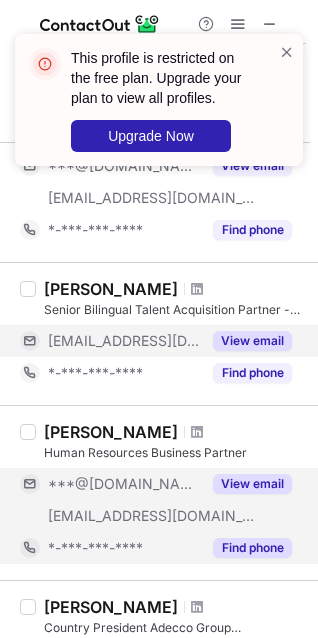 click on "View email" at bounding box center [252, 341] 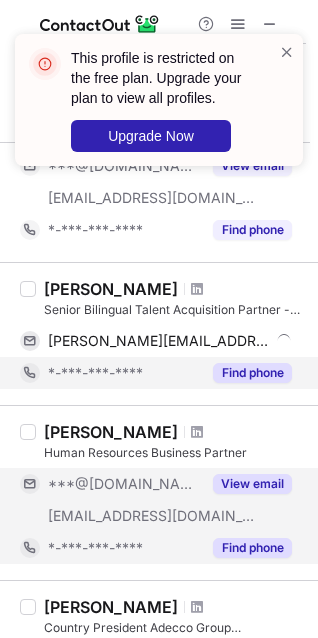 click on "Find phone" at bounding box center [252, 373] 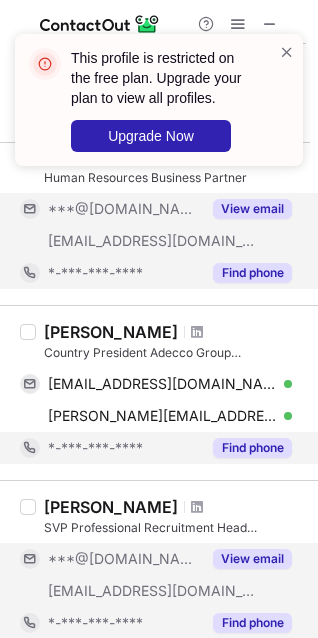 scroll, scrollTop: 591, scrollLeft: 0, axis: vertical 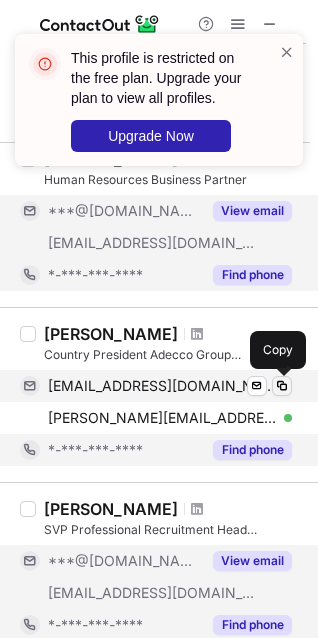 click at bounding box center (282, 386) 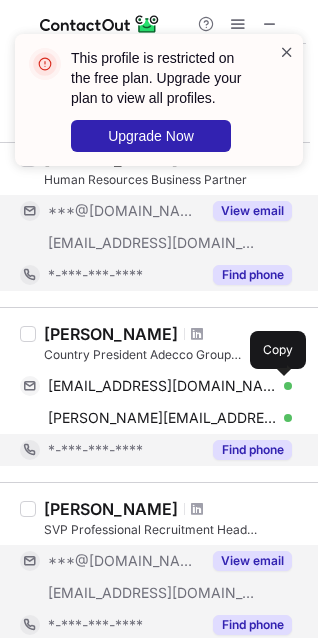 click at bounding box center (287, 52) 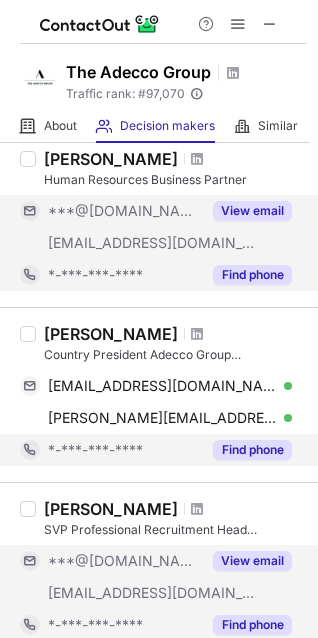 click on "View email" at bounding box center (246, 211) 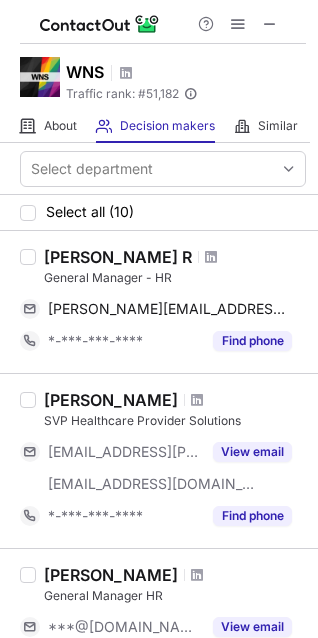 click at bounding box center [287, 52] 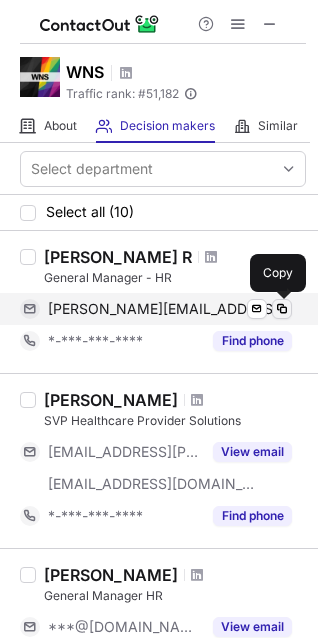 click at bounding box center (282, 309) 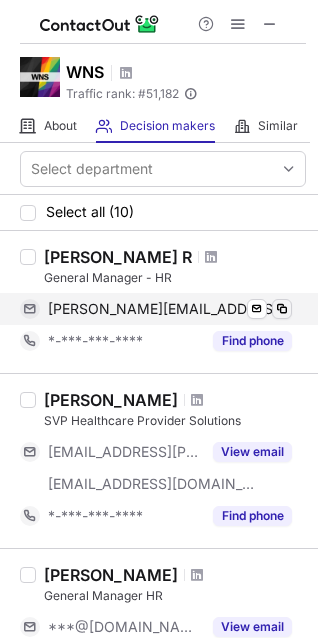 click at bounding box center [282, 309] 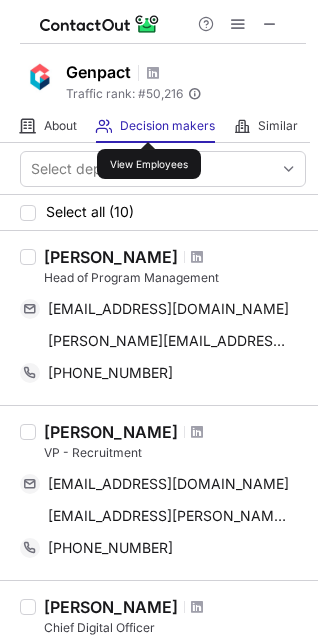 click on "Decision makers" at bounding box center (167, 126) 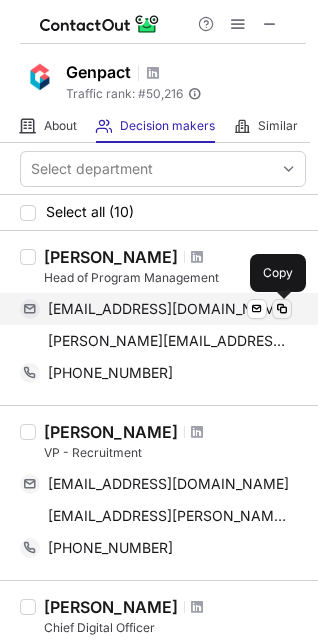 click at bounding box center (282, 309) 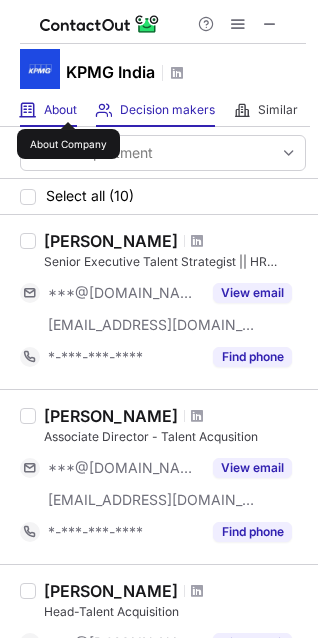 click on "About" at bounding box center (60, 110) 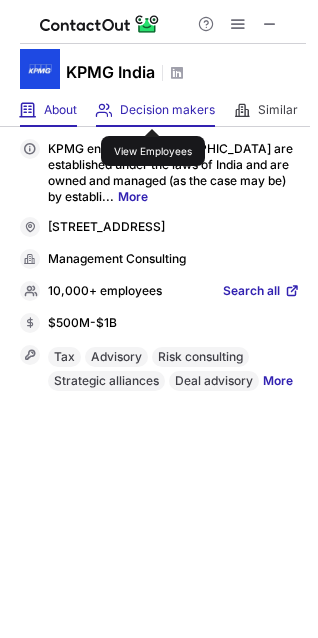 click on "Decision makers" at bounding box center [167, 110] 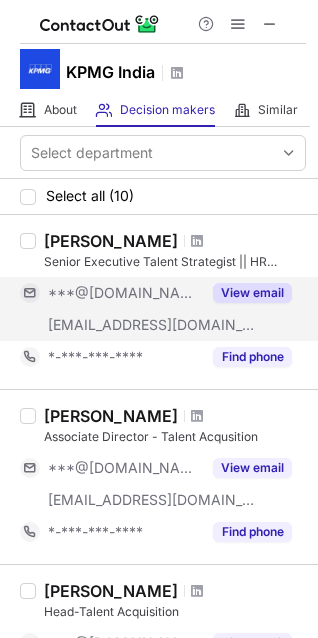 click on "View email" at bounding box center [252, 293] 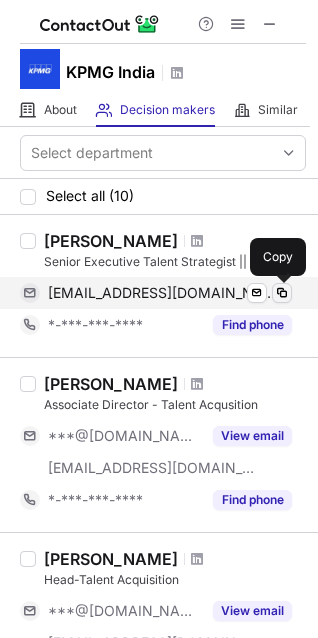 click at bounding box center (282, 293) 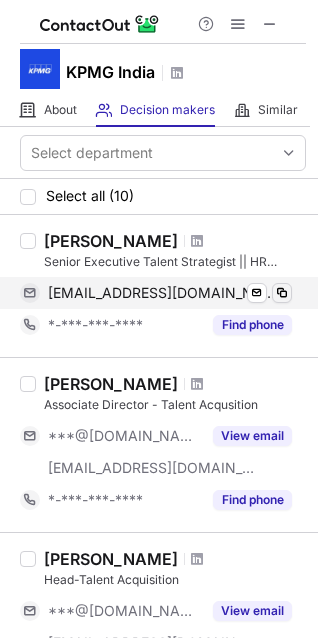 click at bounding box center [282, 293] 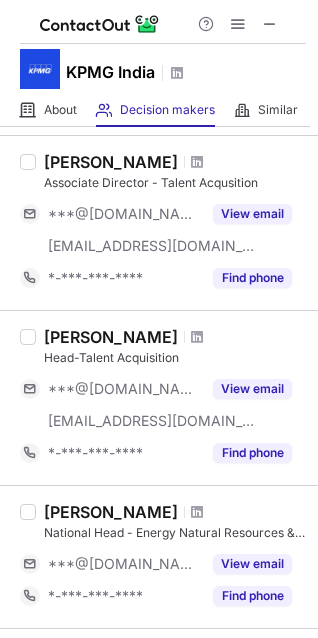 scroll, scrollTop: 333, scrollLeft: 0, axis: vertical 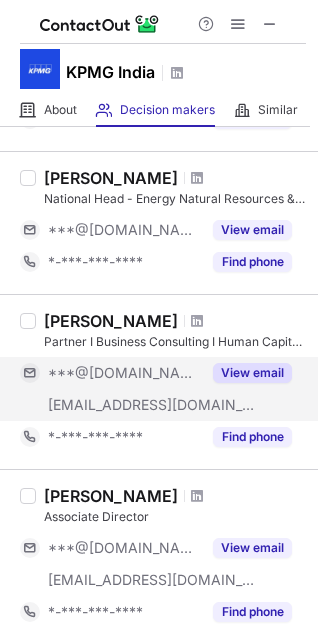 click on "View email" at bounding box center (252, 373) 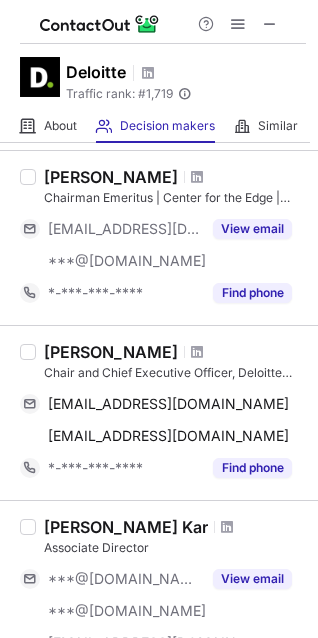 scroll, scrollTop: 78, scrollLeft: 0, axis: vertical 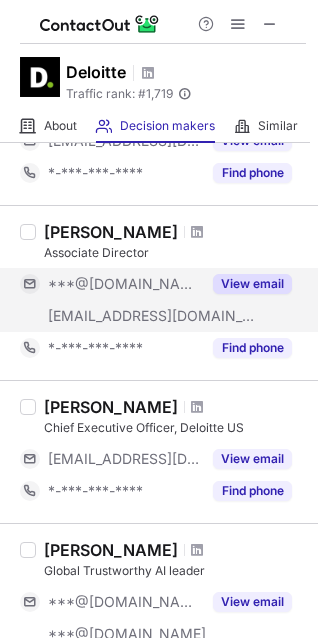 click on "View email" at bounding box center [252, 284] 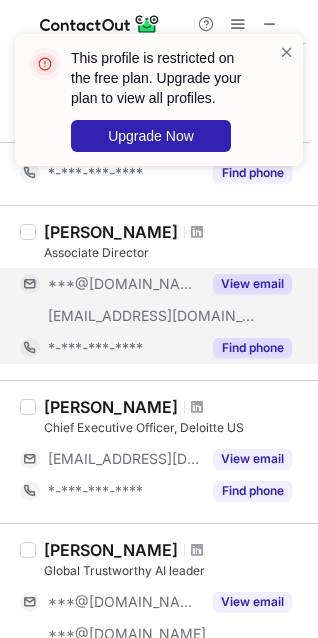 click on "Find phone" at bounding box center (252, 348) 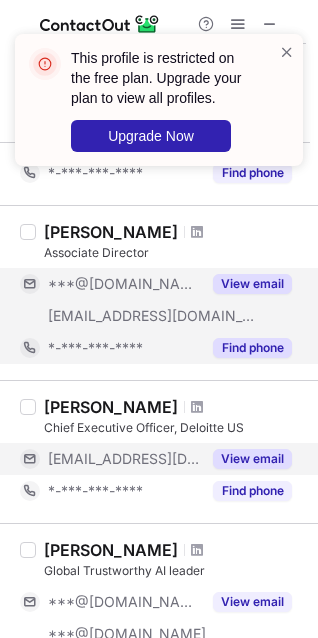 click on "View email" at bounding box center [252, 459] 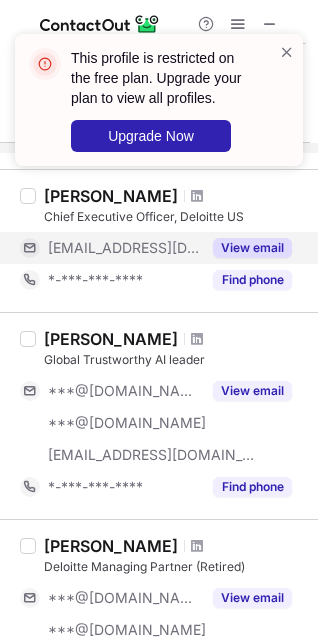 scroll, scrollTop: 940, scrollLeft: 0, axis: vertical 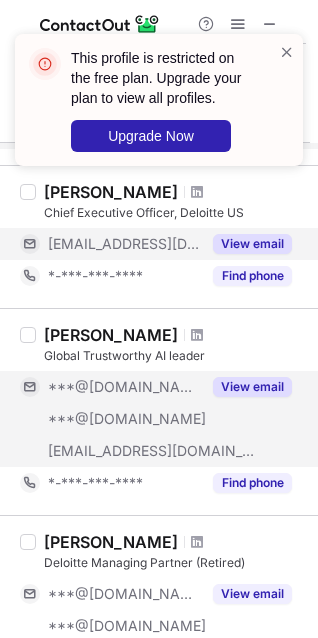 click on "View email" at bounding box center (252, 387) 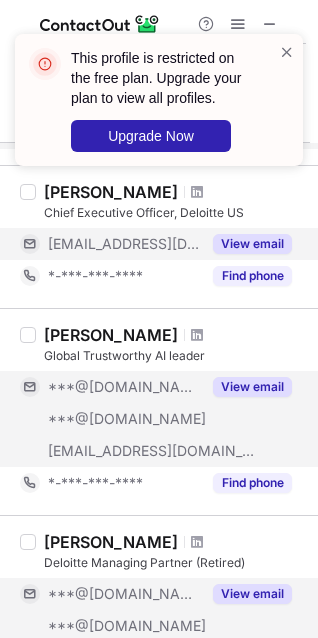 click on "View email" at bounding box center (252, 594) 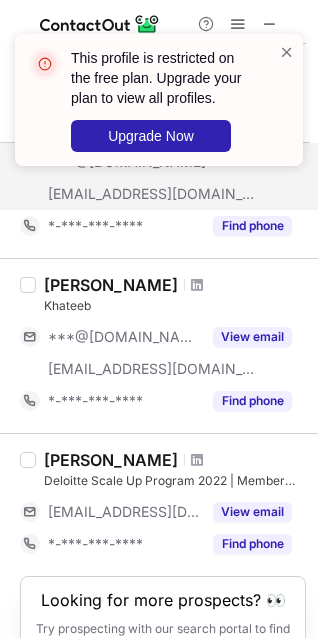scroll, scrollTop: 1494, scrollLeft: 0, axis: vertical 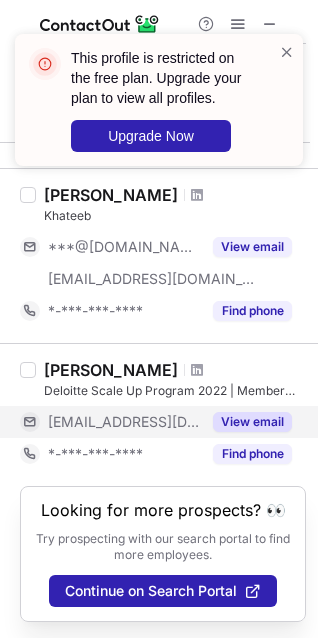 click on "View email" at bounding box center [252, 422] 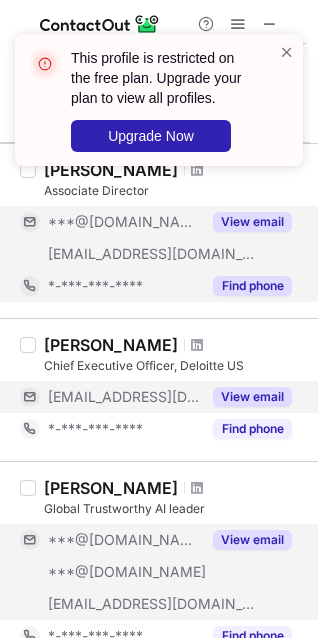 scroll, scrollTop: 0, scrollLeft: 0, axis: both 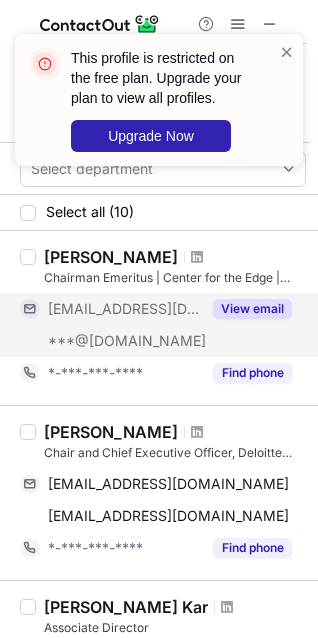 click on "View email" at bounding box center [252, 309] 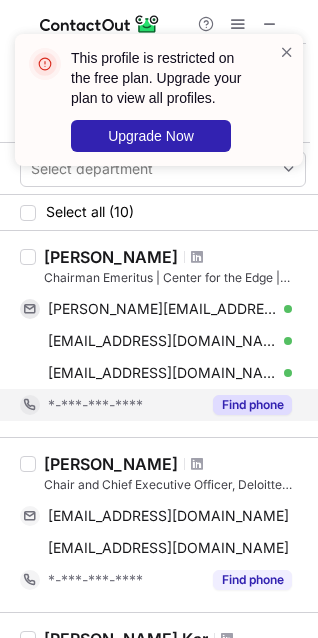 click on "Find phone" at bounding box center (252, 405) 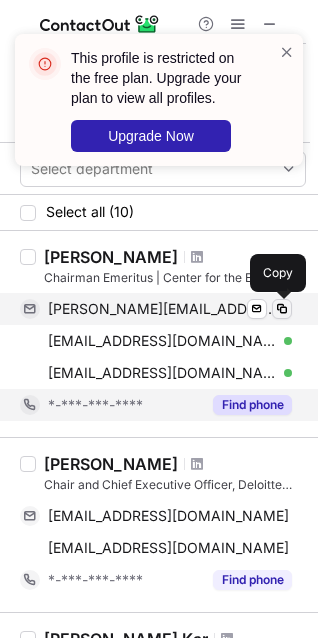 click at bounding box center [282, 309] 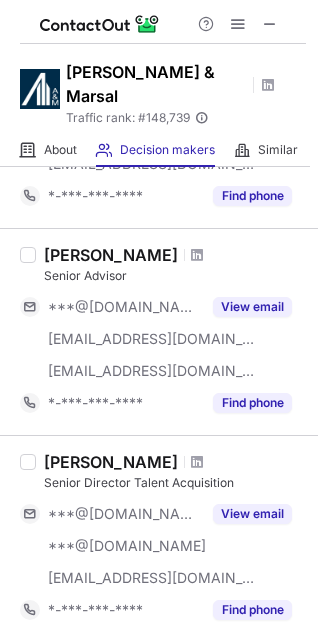 scroll, scrollTop: 442, scrollLeft: 0, axis: vertical 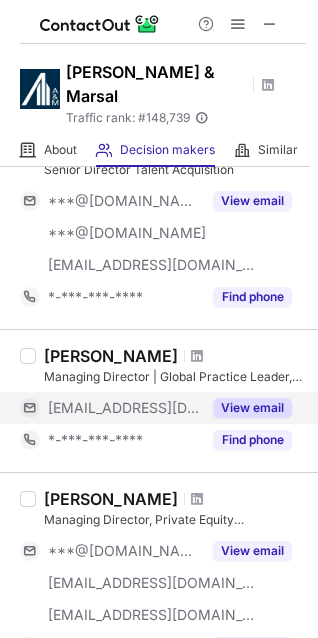 click on "View email" at bounding box center [252, 408] 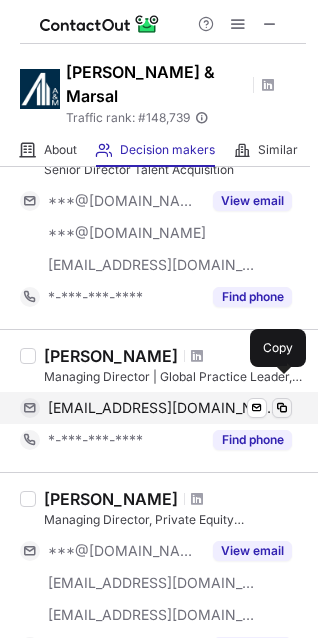 click at bounding box center [282, 408] 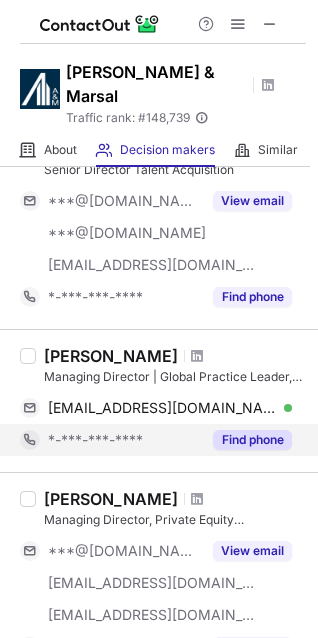 click on "Find phone" at bounding box center (252, 440) 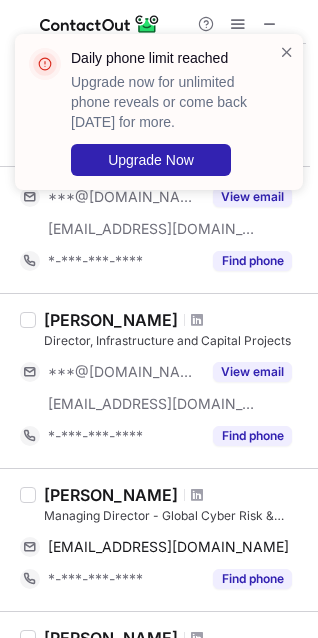 scroll, scrollTop: 1315, scrollLeft: 0, axis: vertical 